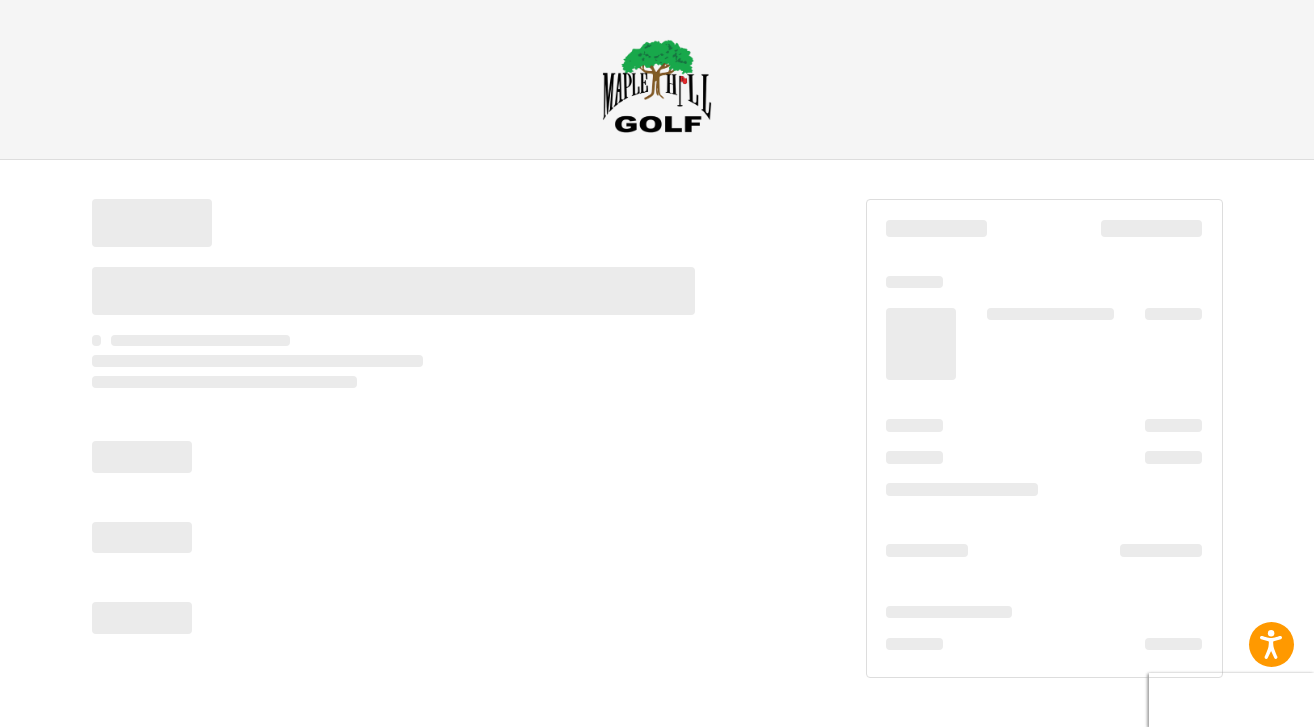 scroll, scrollTop: 0, scrollLeft: 0, axis: both 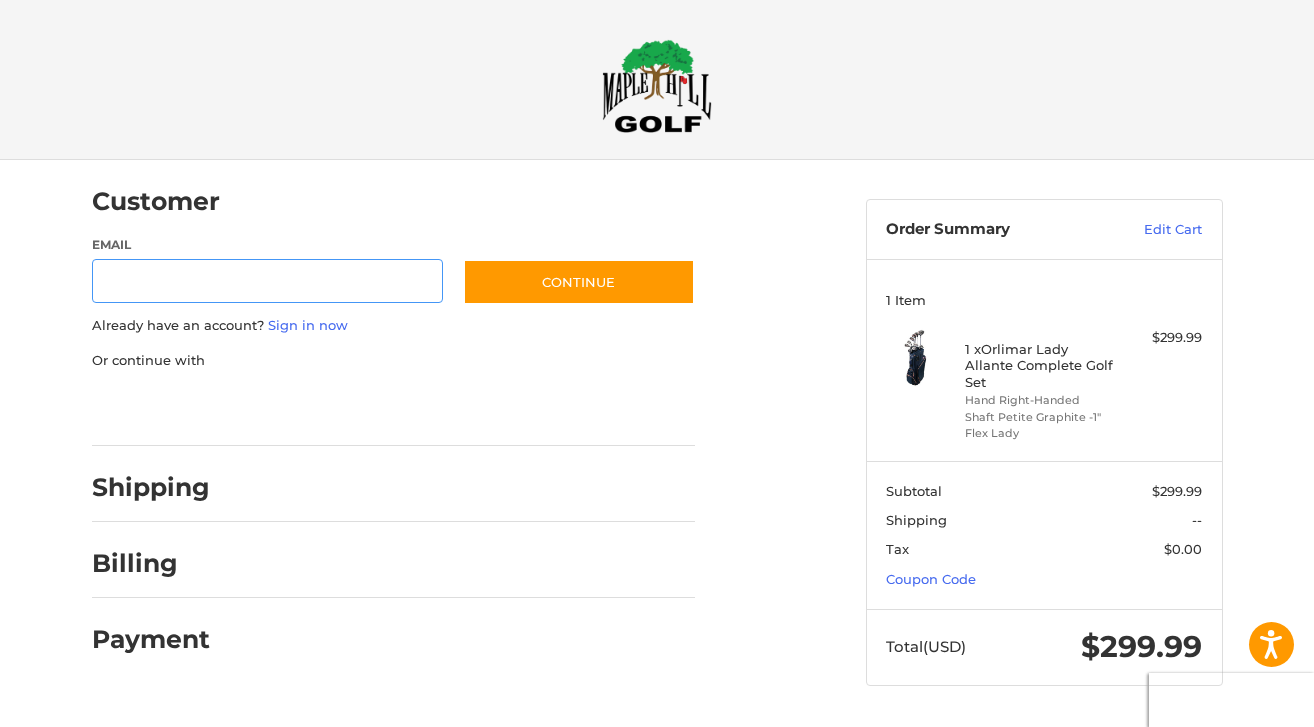 click on "Email" at bounding box center [268, 281] 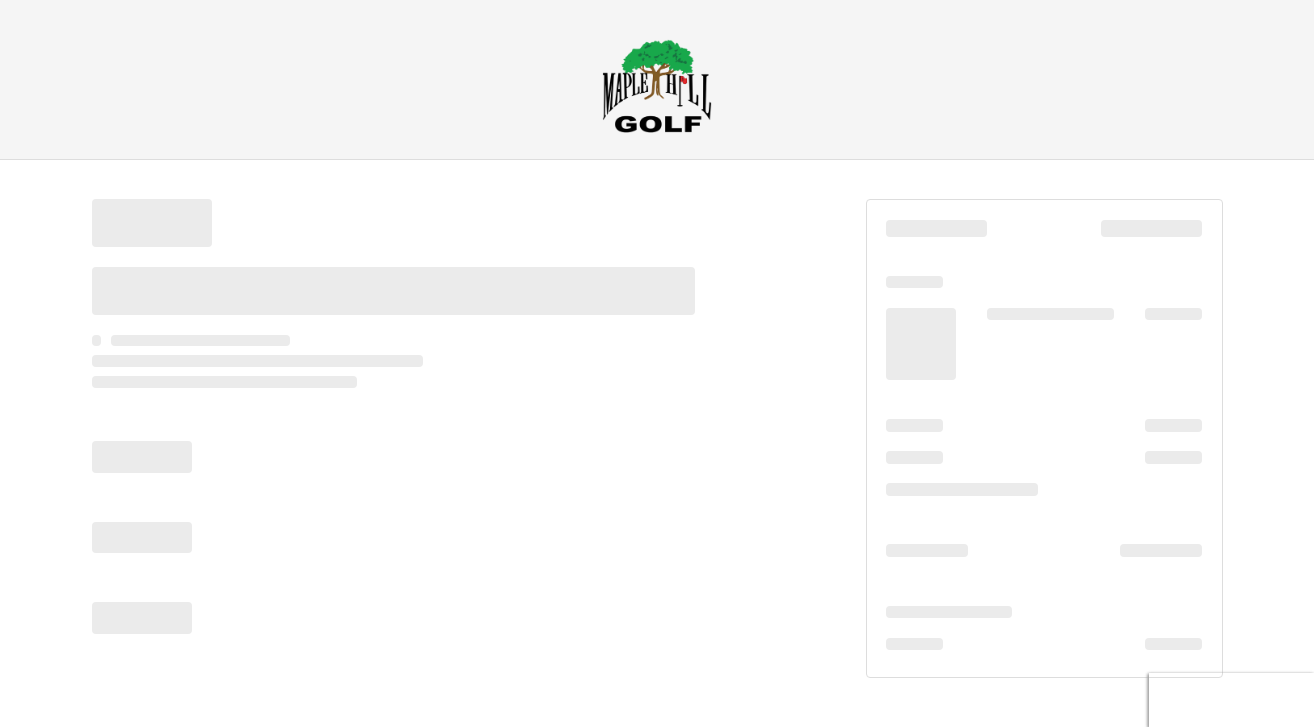 scroll, scrollTop: 0, scrollLeft: 0, axis: both 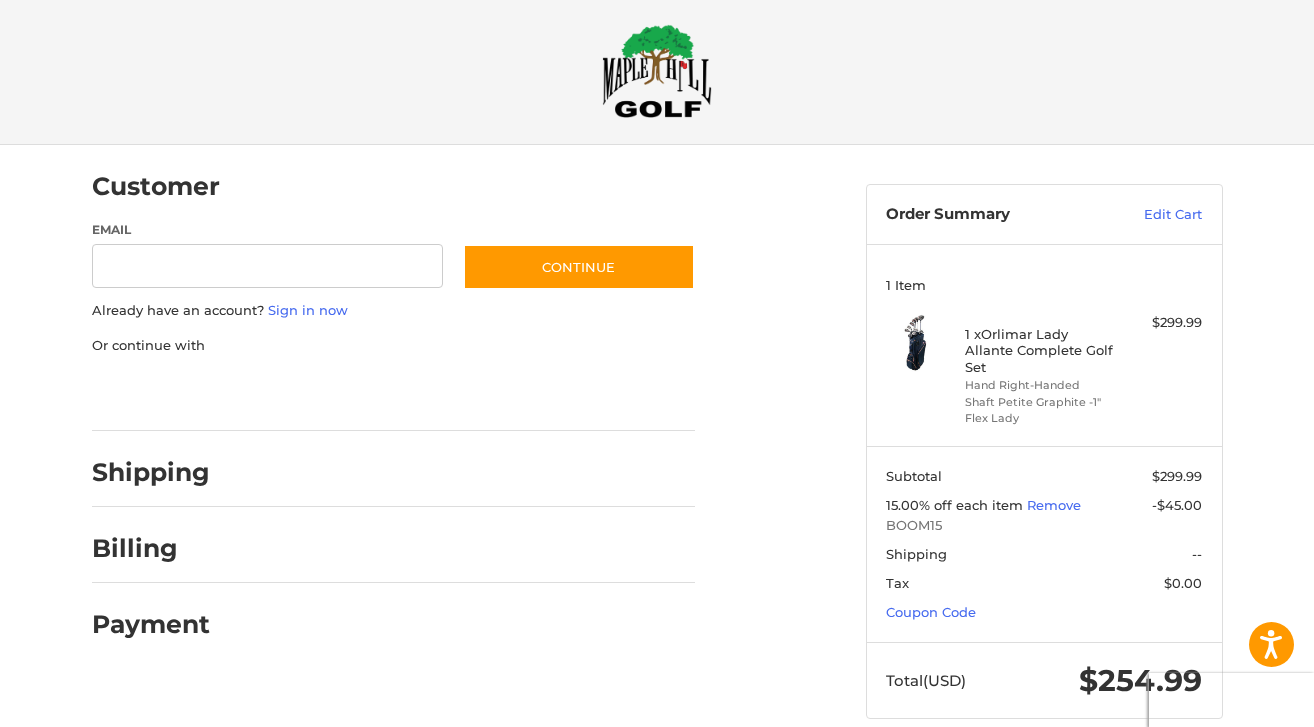 click at bounding box center (0, 758) 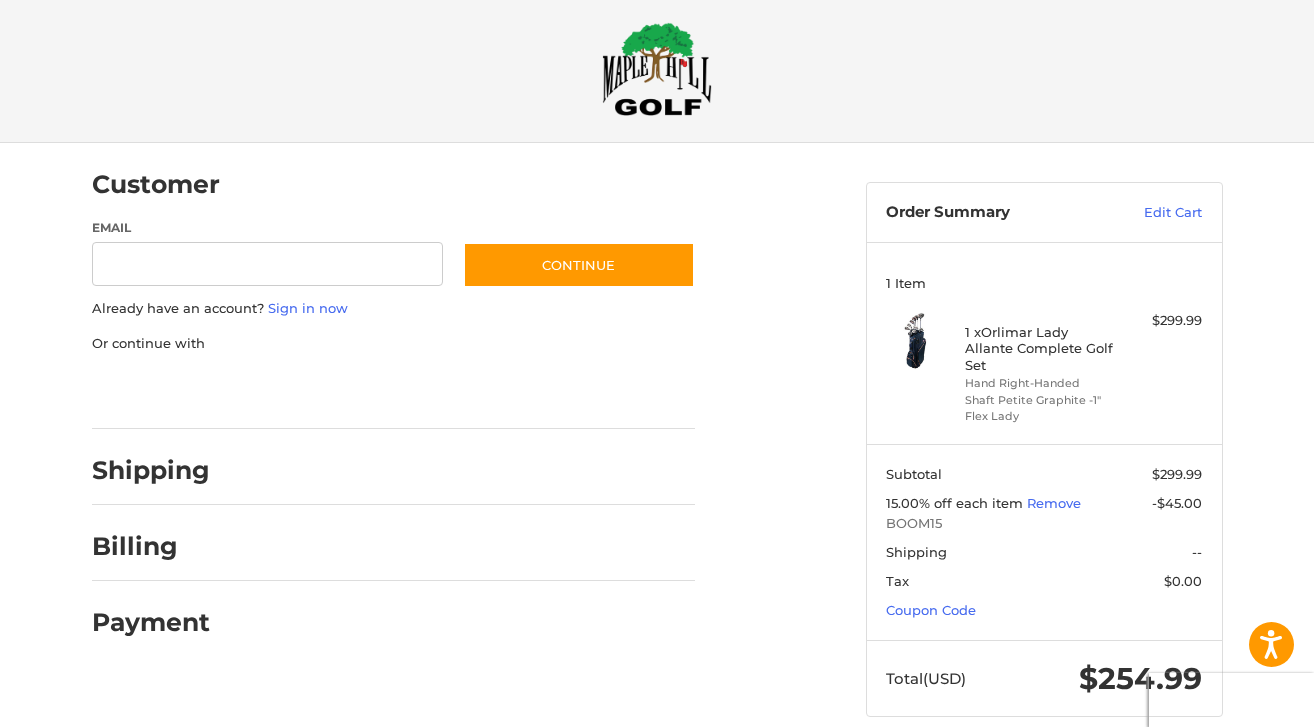 scroll, scrollTop: 0, scrollLeft: 0, axis: both 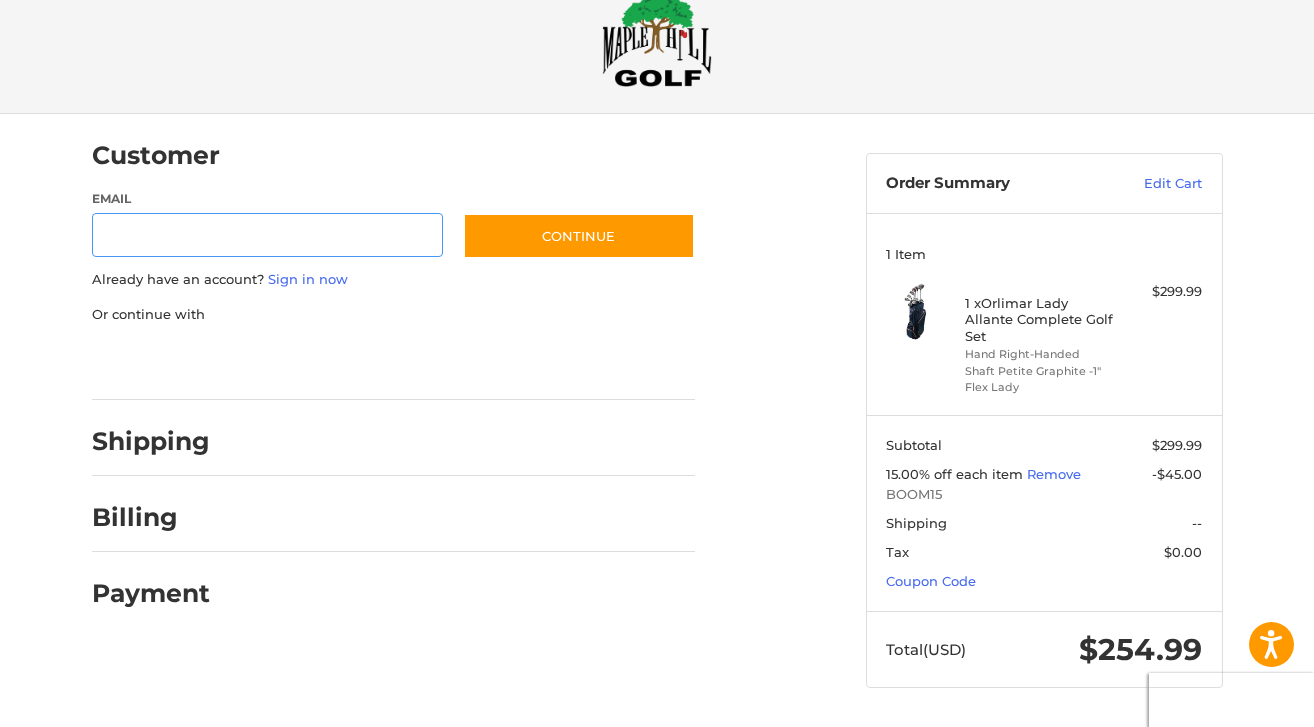 click on "Email" at bounding box center [268, 235] 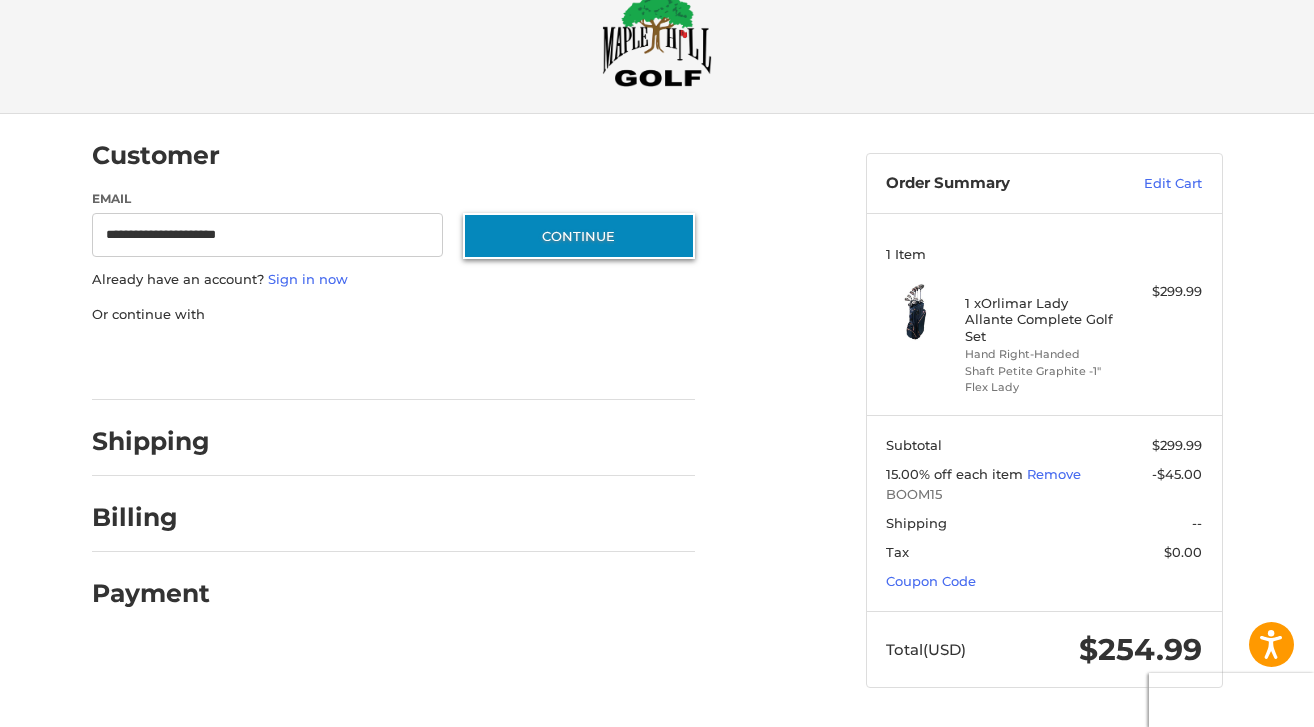 click on "Continue" at bounding box center [579, 236] 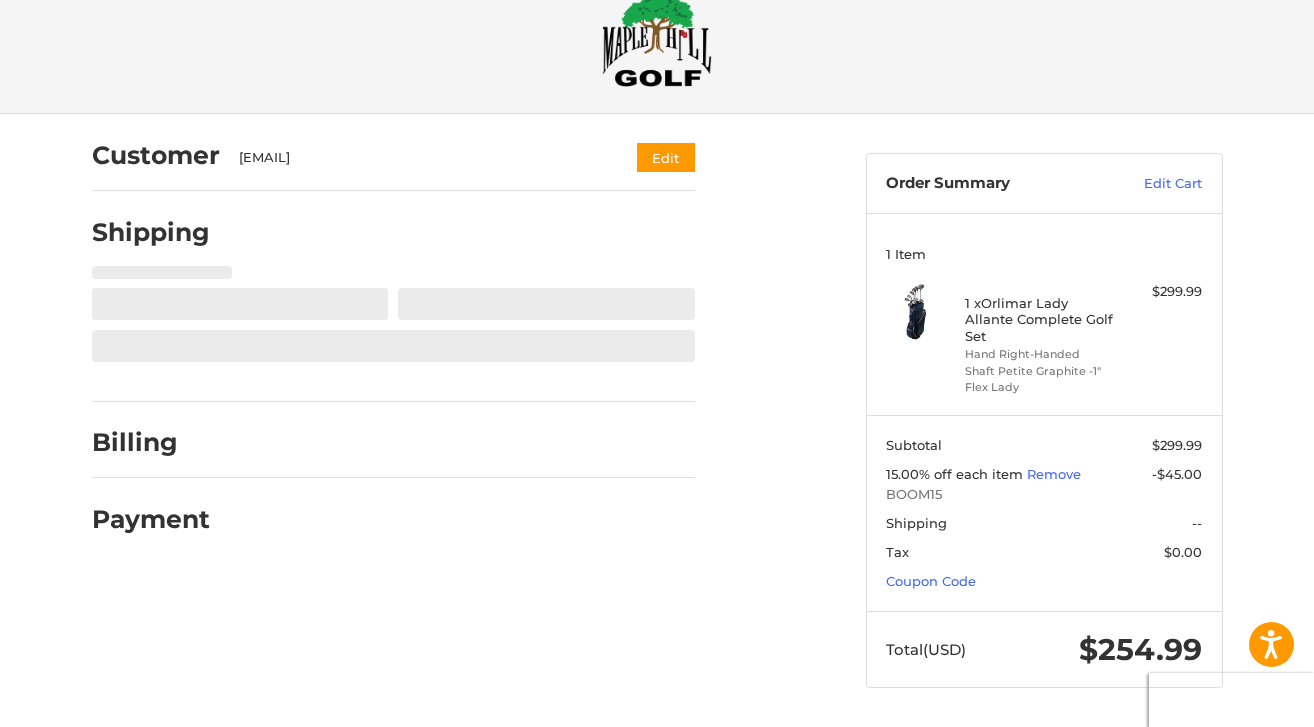 select on "**" 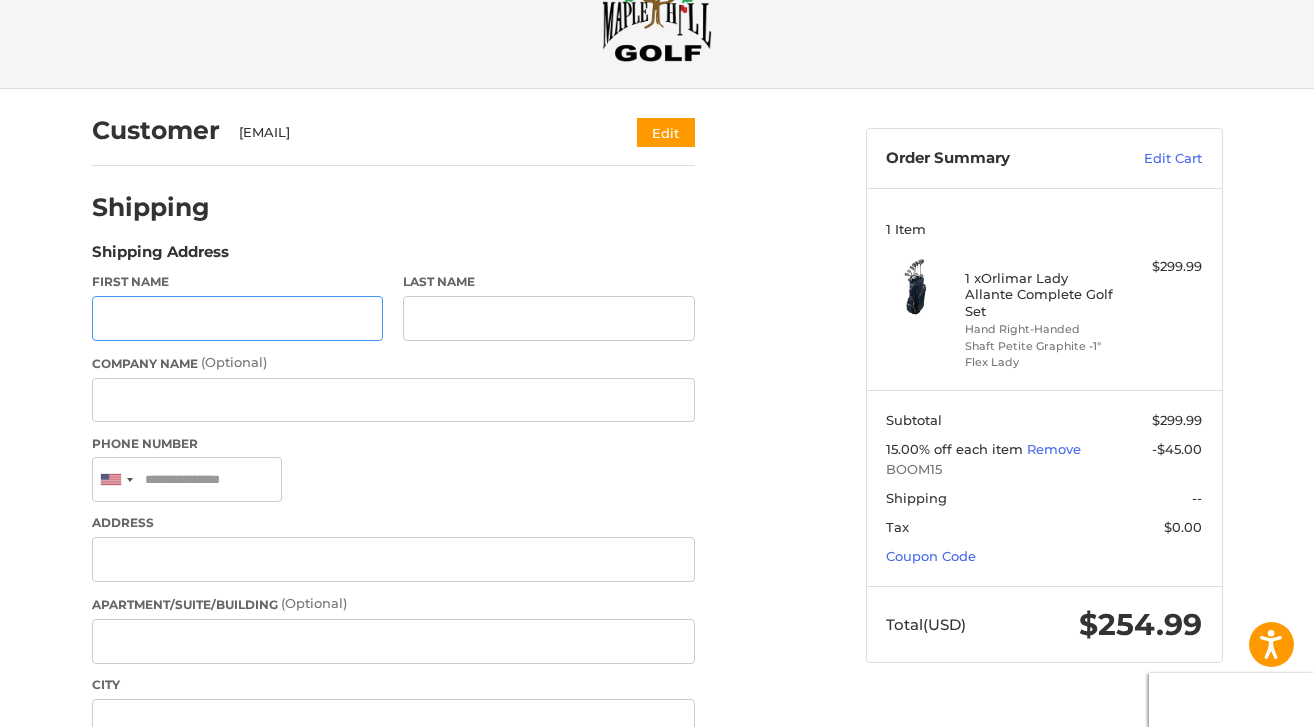 scroll, scrollTop: 91, scrollLeft: 0, axis: vertical 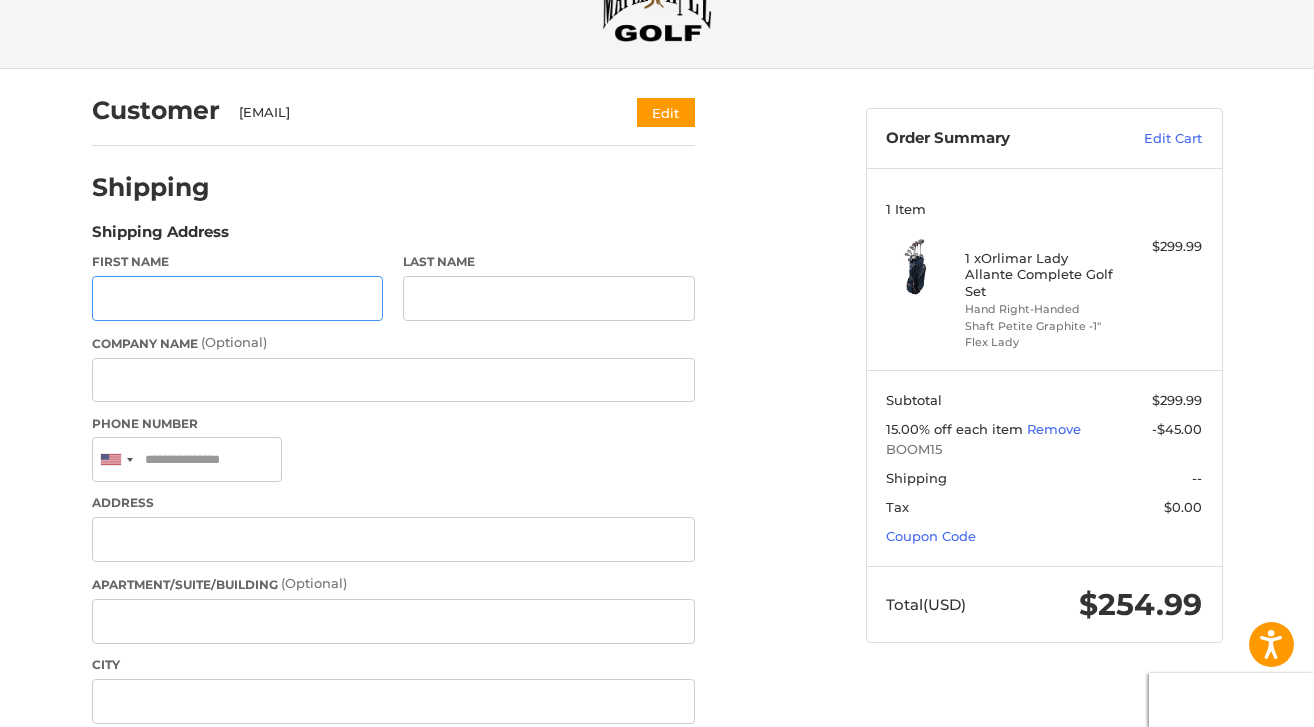 click on "First Name" at bounding box center [238, 298] 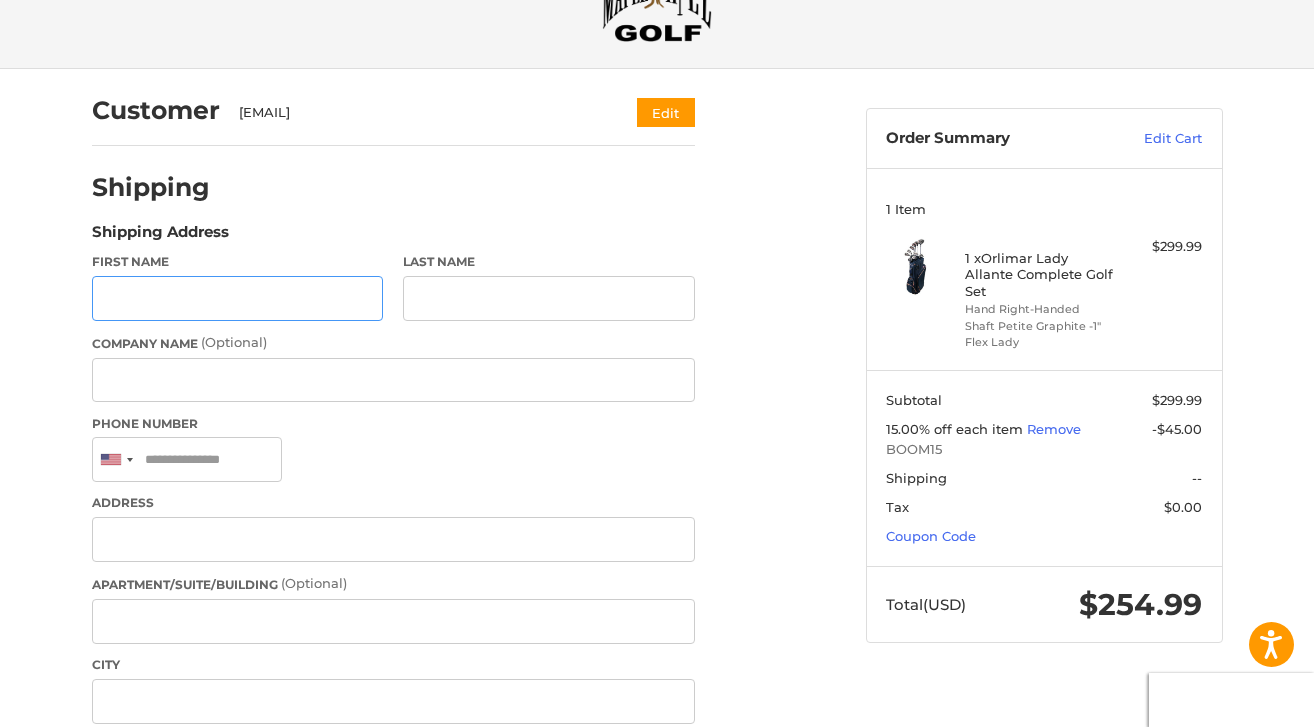 type on "*****" 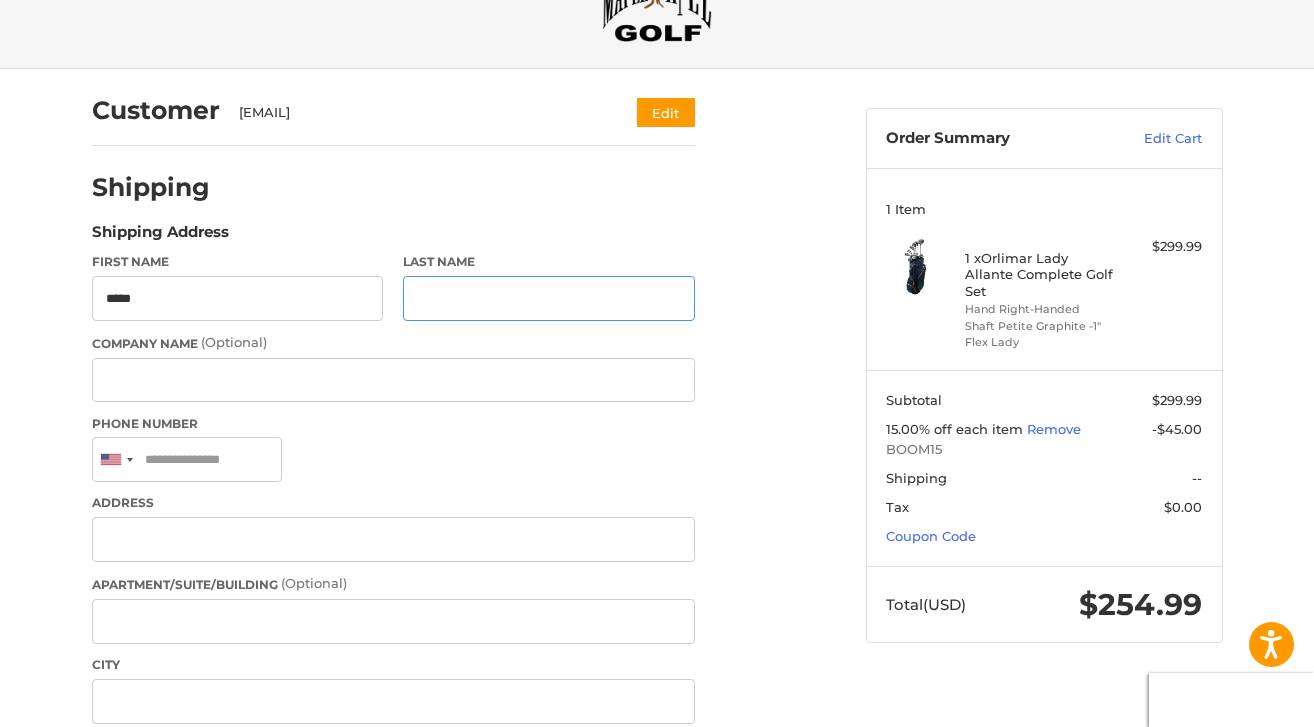 type on "*******" 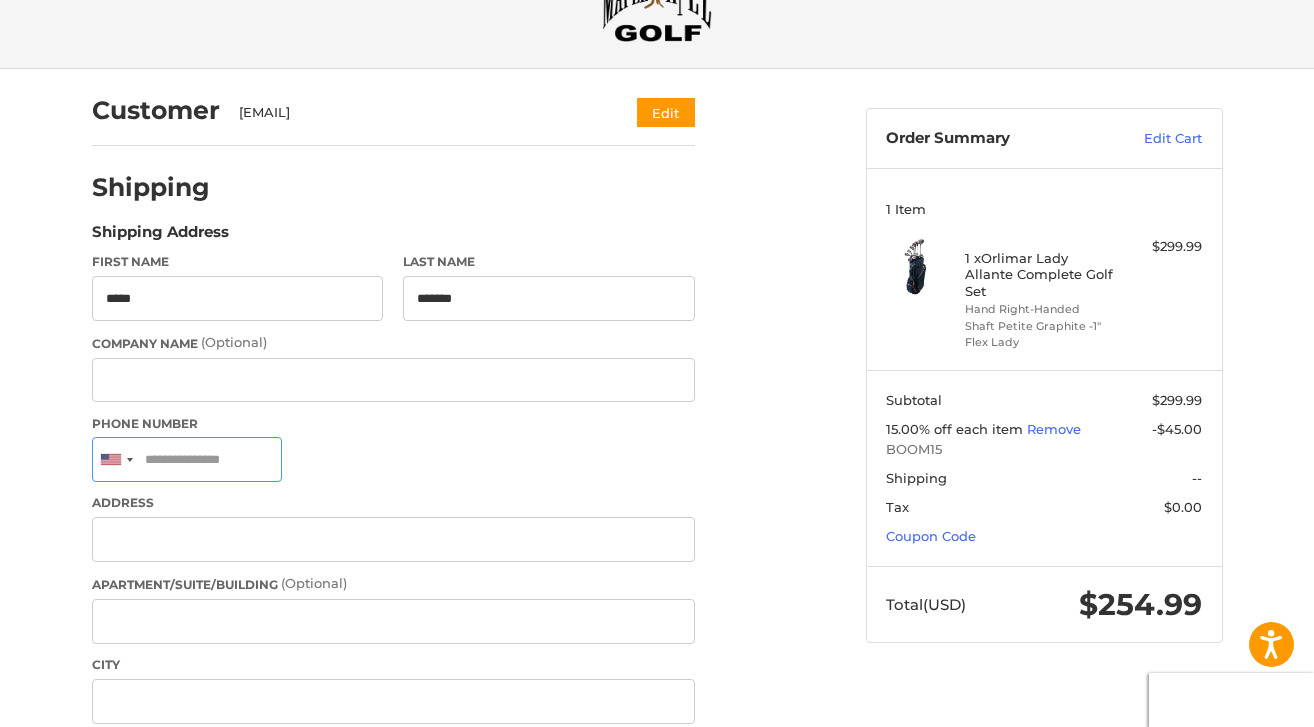 type on "**********" 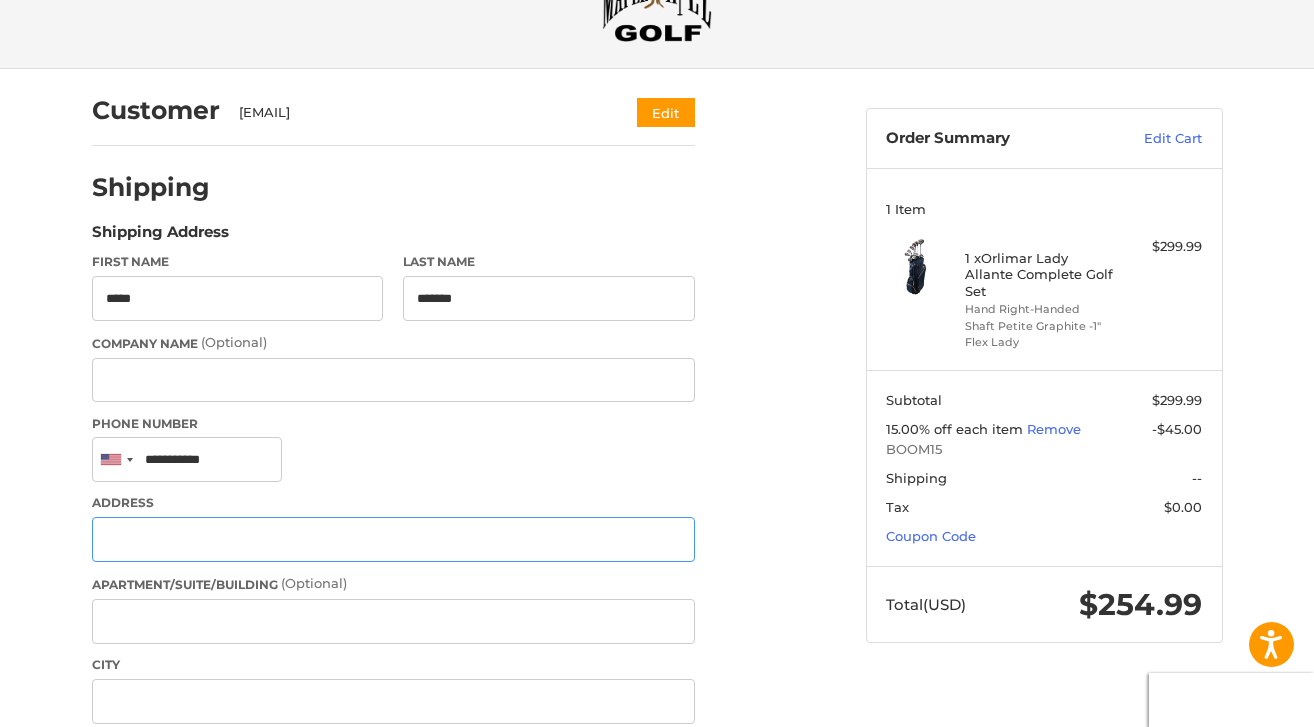 type on "**********" 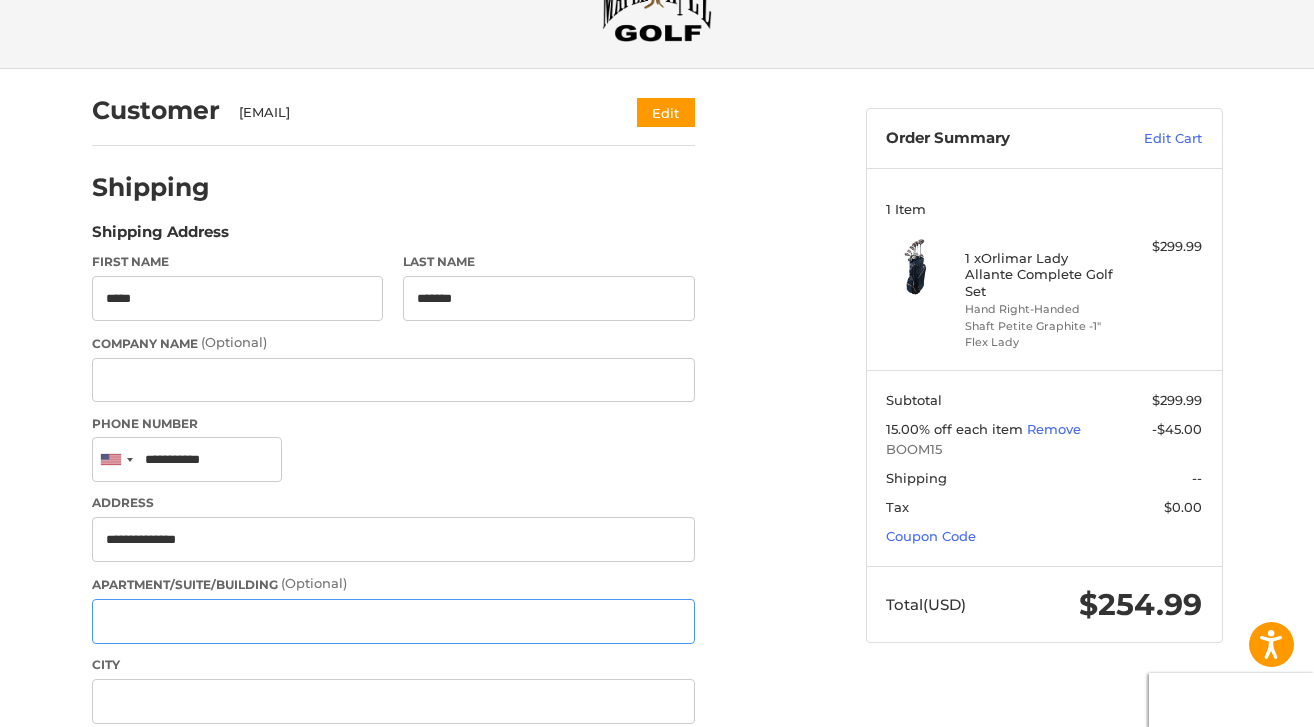 type on "**********" 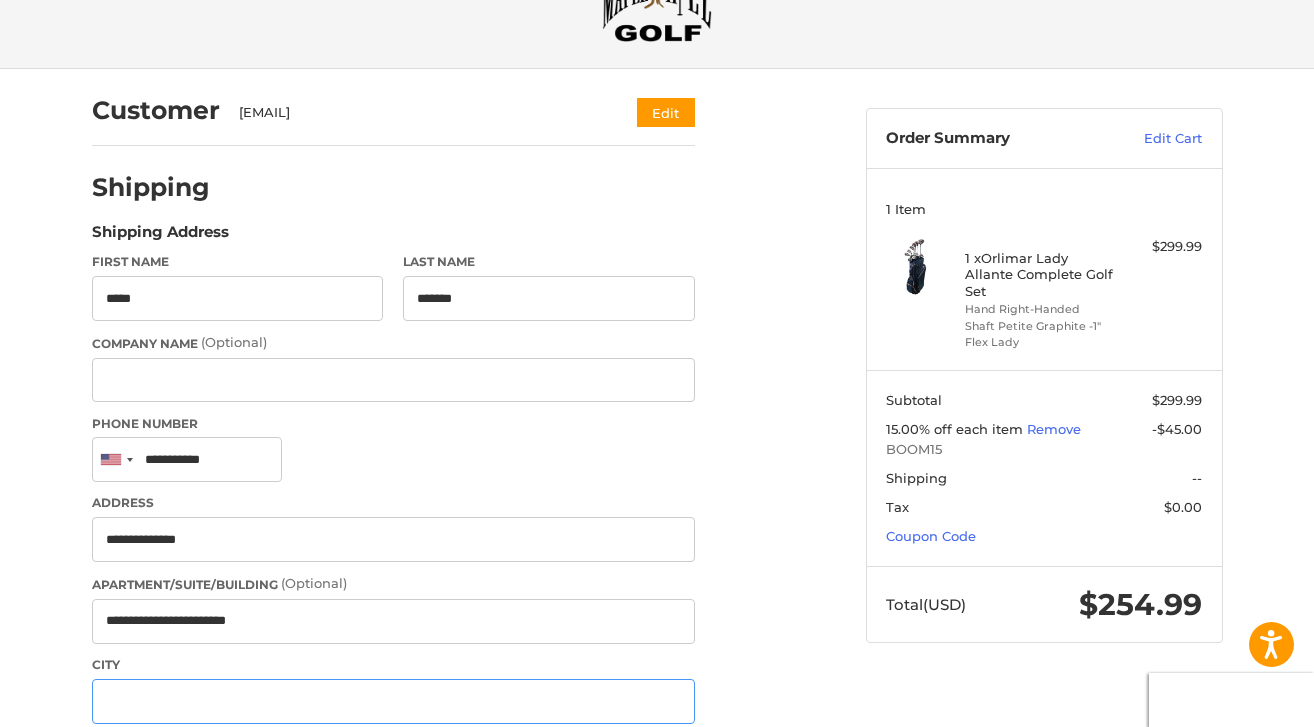 type on "**********" 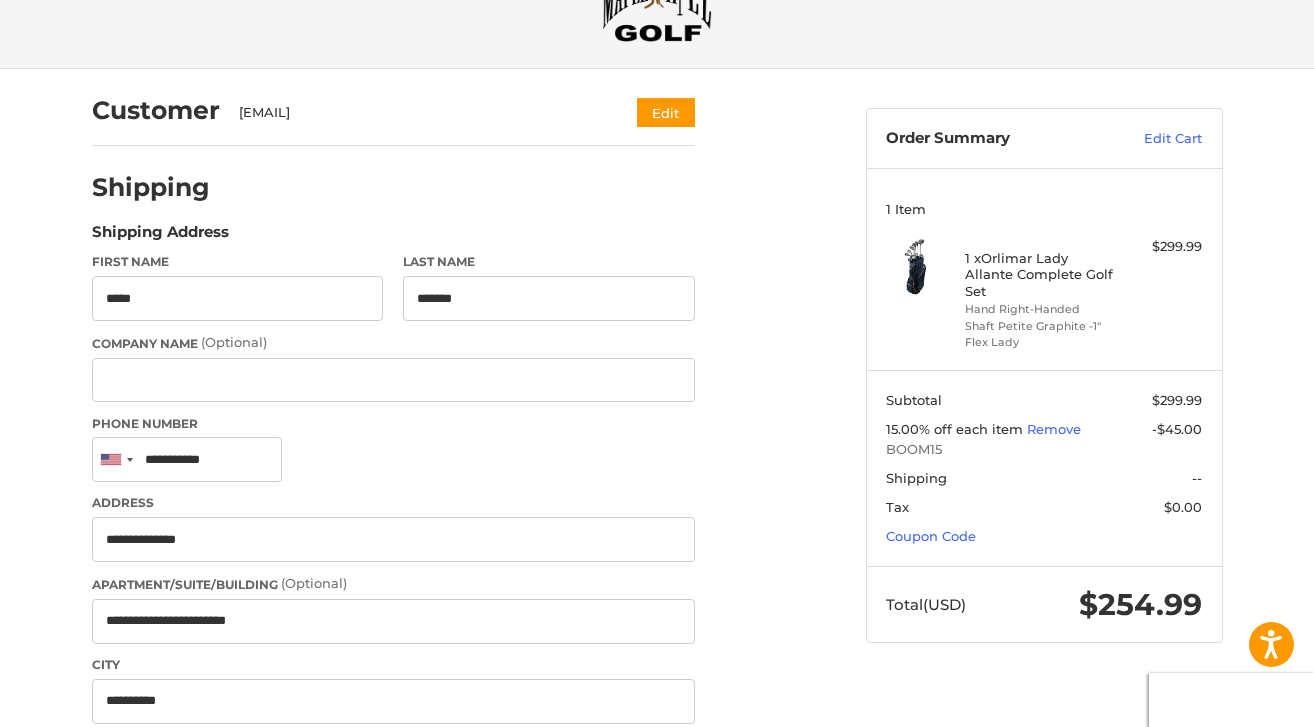 select on "**" 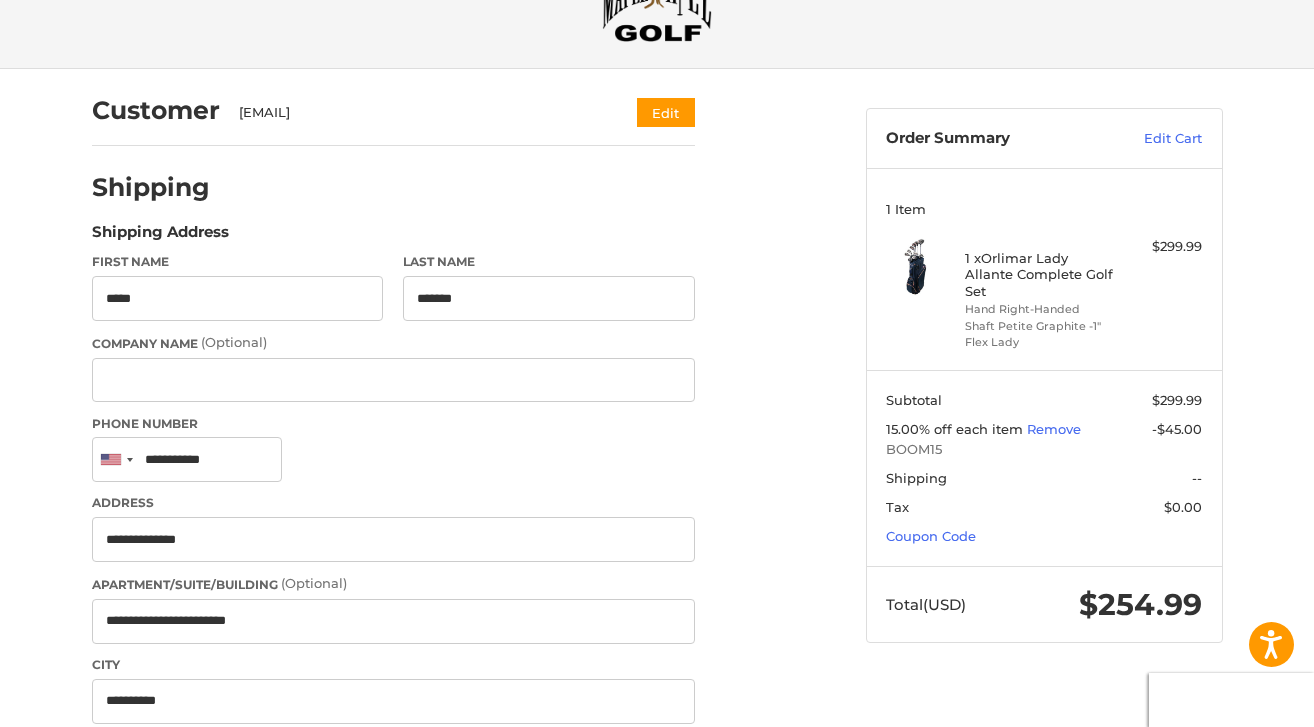 type on "*****" 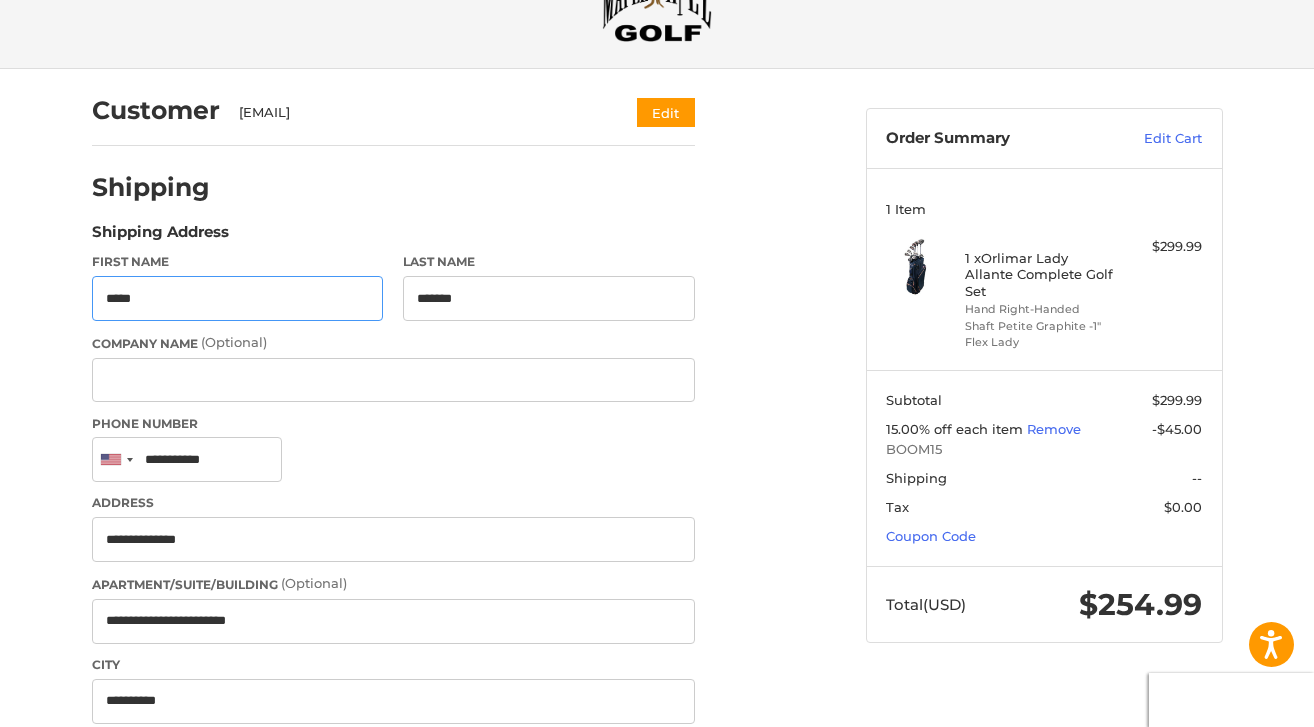 type on "**********" 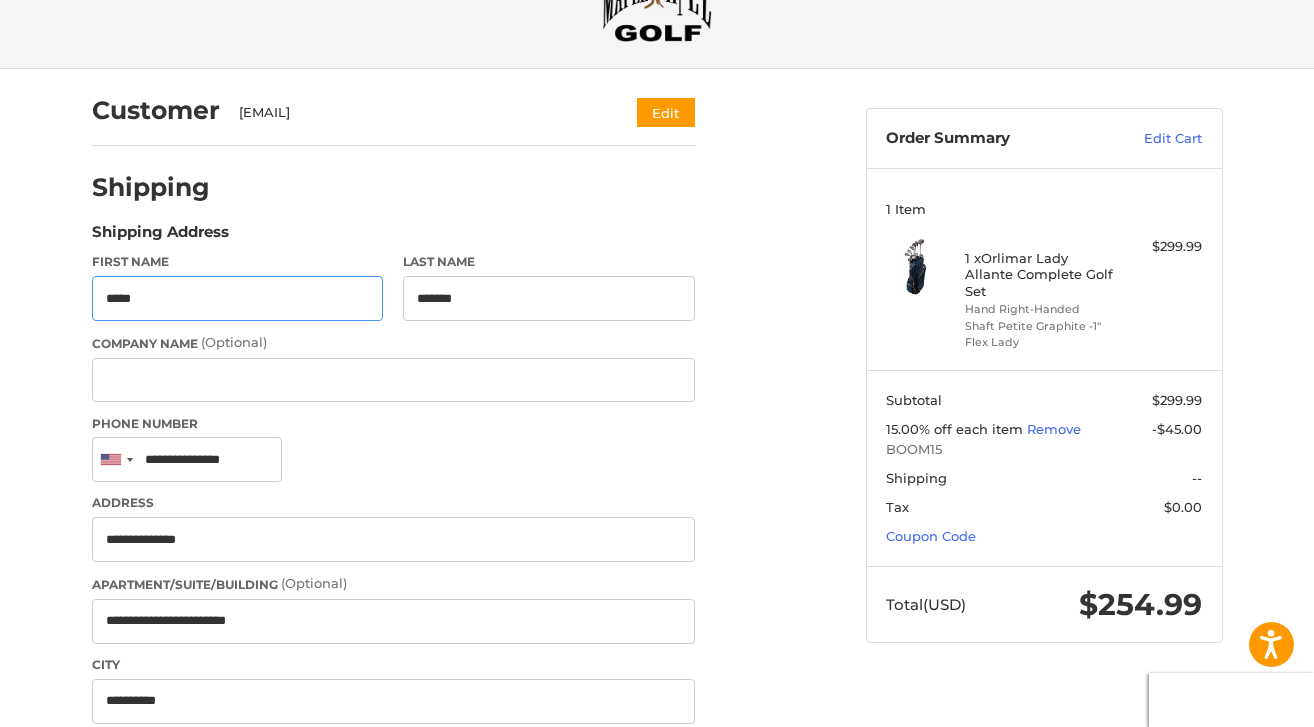 click on "*****" at bounding box center (238, 298) 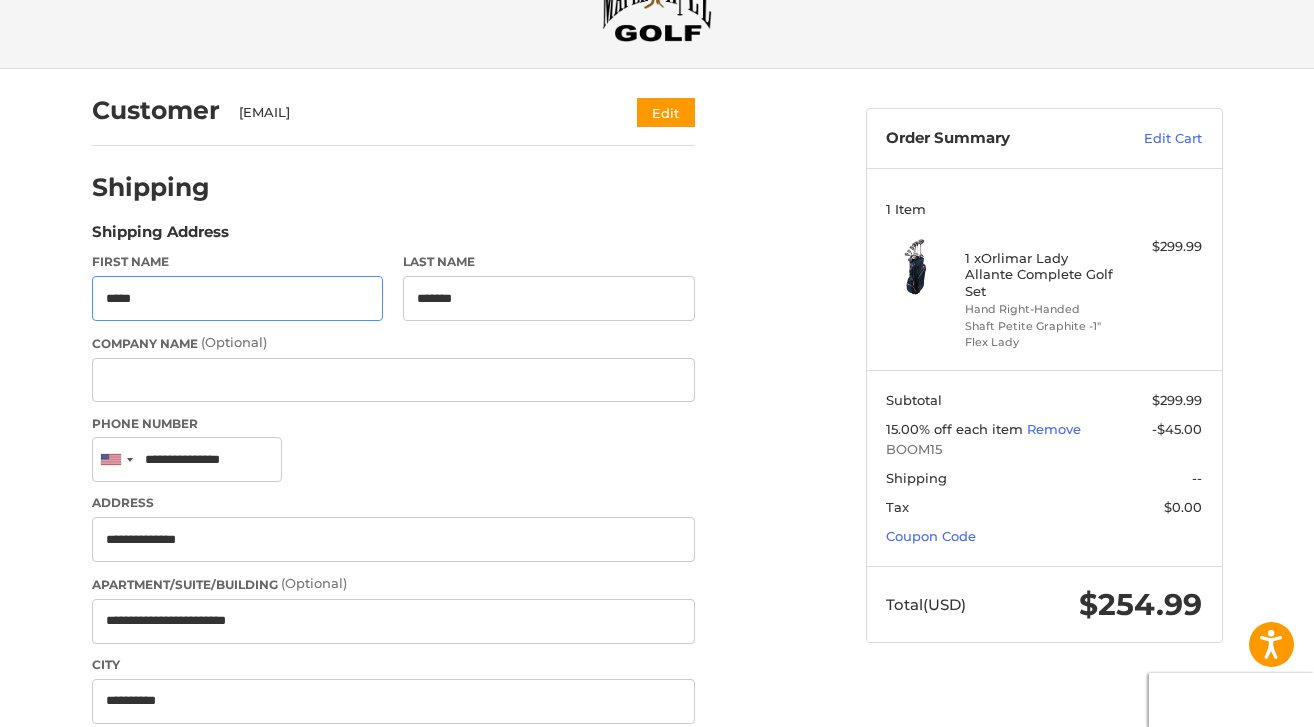 type on "********" 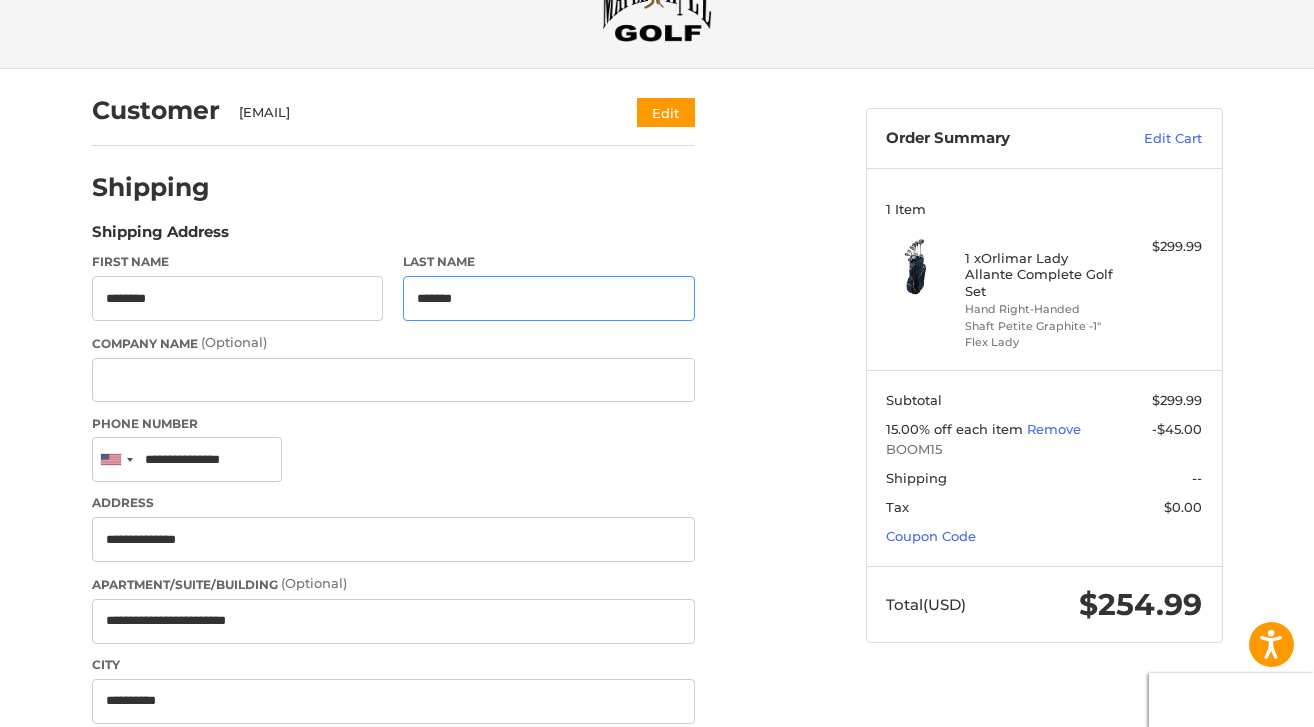 click on "*******" at bounding box center [549, 298] 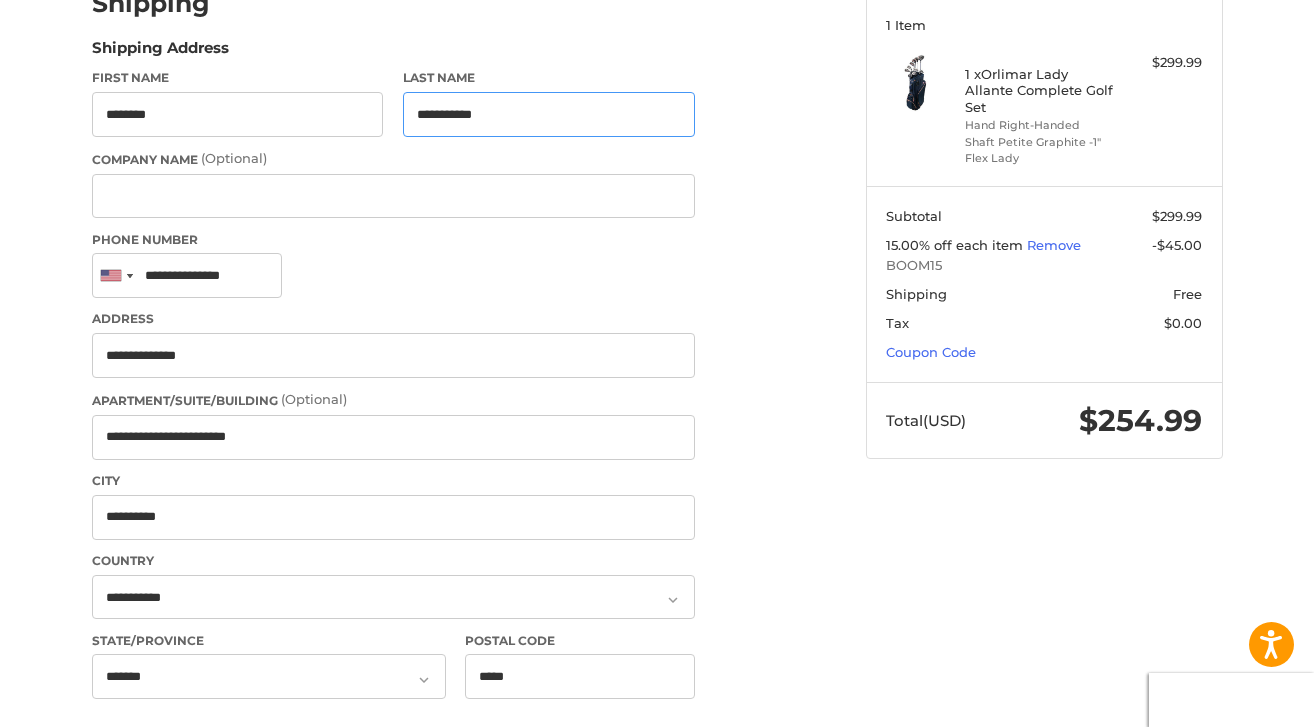 scroll, scrollTop: 276, scrollLeft: 0, axis: vertical 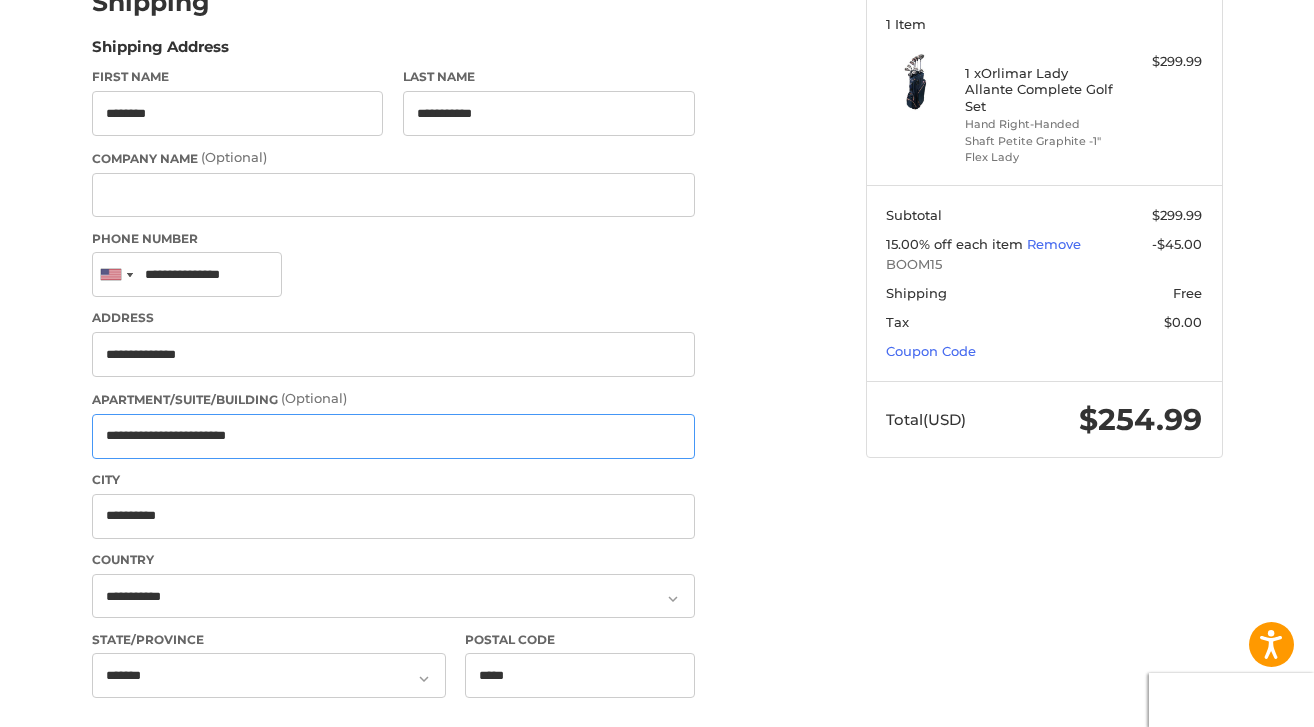 drag, startPoint x: 312, startPoint y: 418, endPoint x: 148, endPoint y: 431, distance: 164.51443 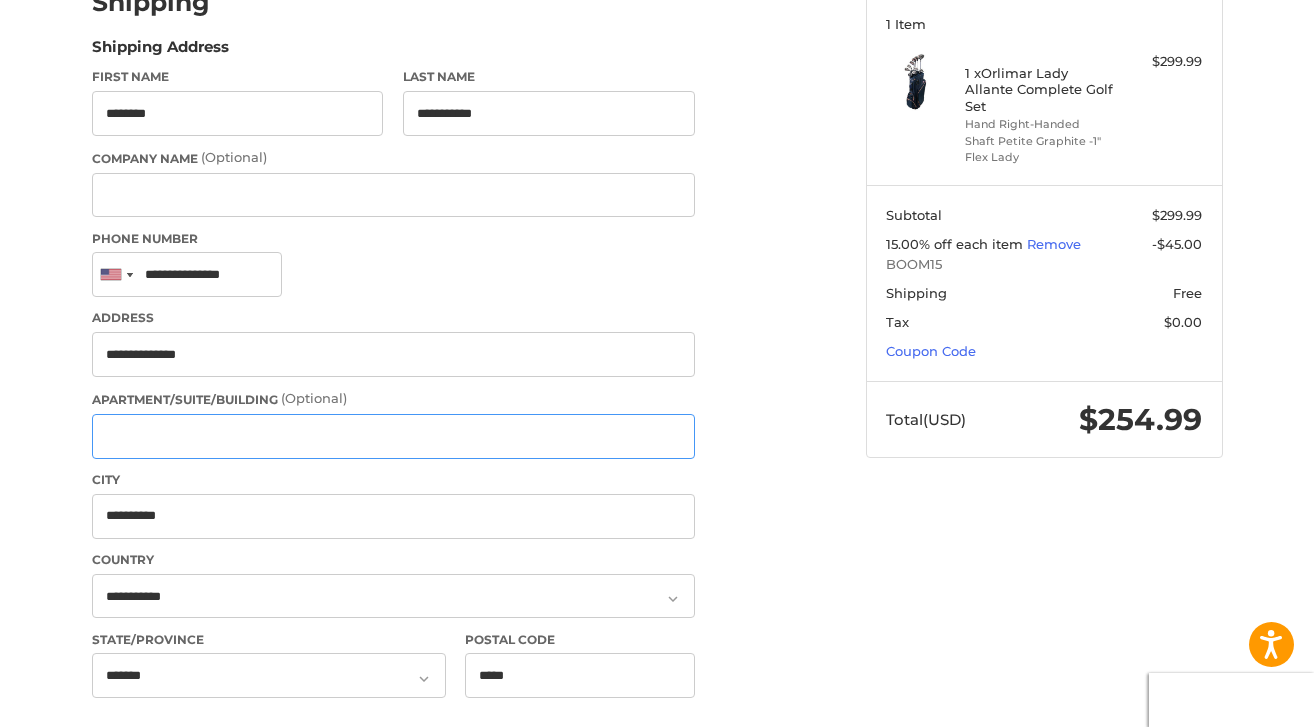 type 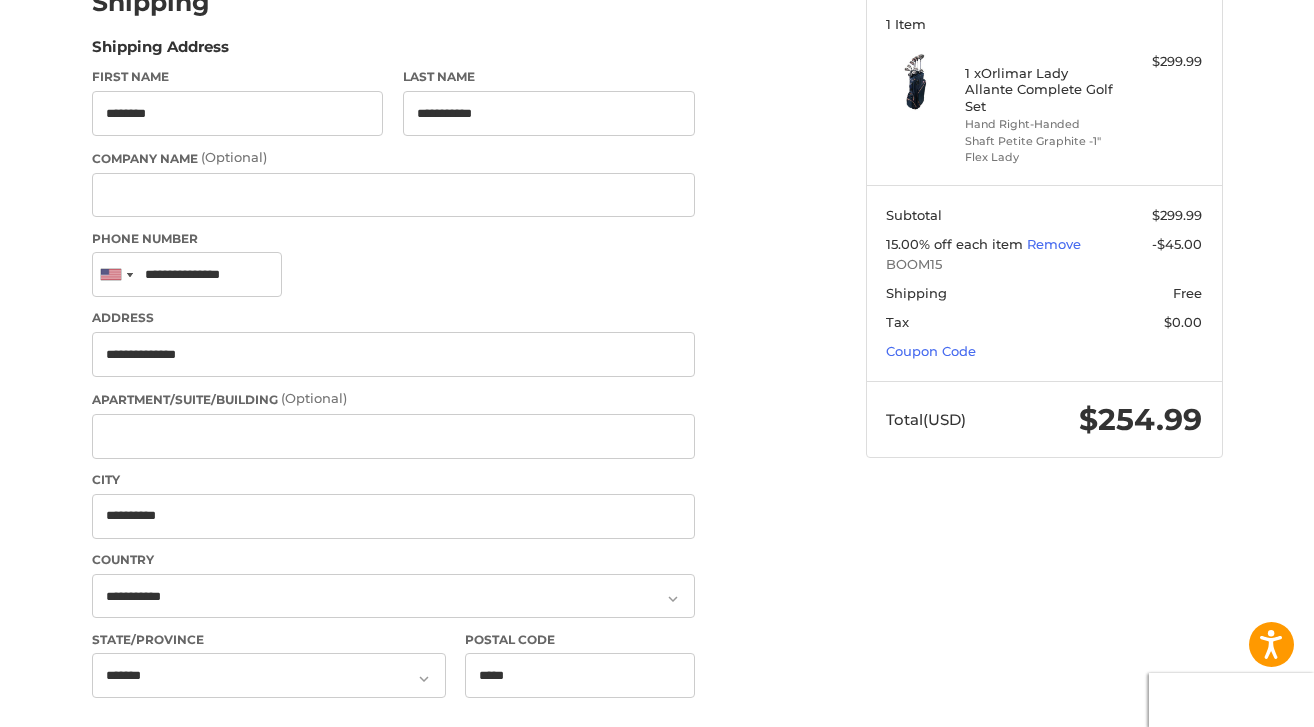 click on "**********" at bounding box center [432, 625] 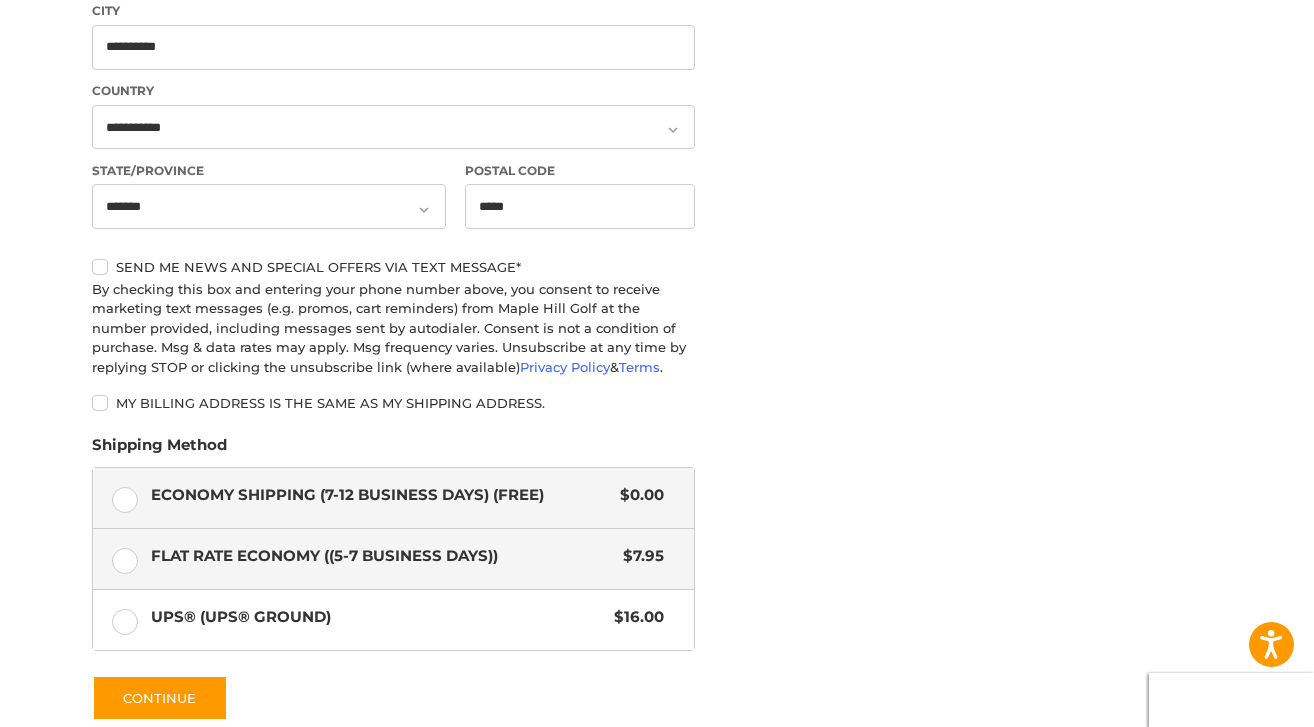 scroll, scrollTop: 814, scrollLeft: 0, axis: vertical 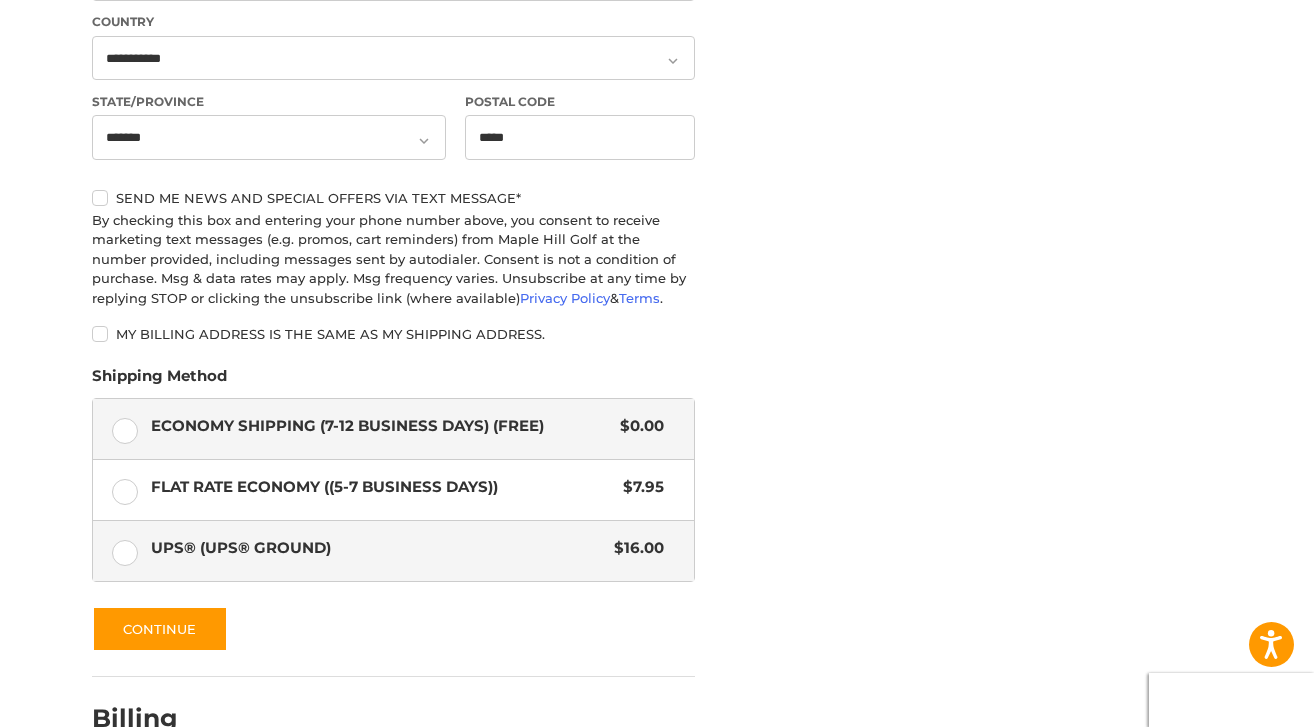 click on "UPS® (UPS® Ground) $16.00" at bounding box center (393, 551) 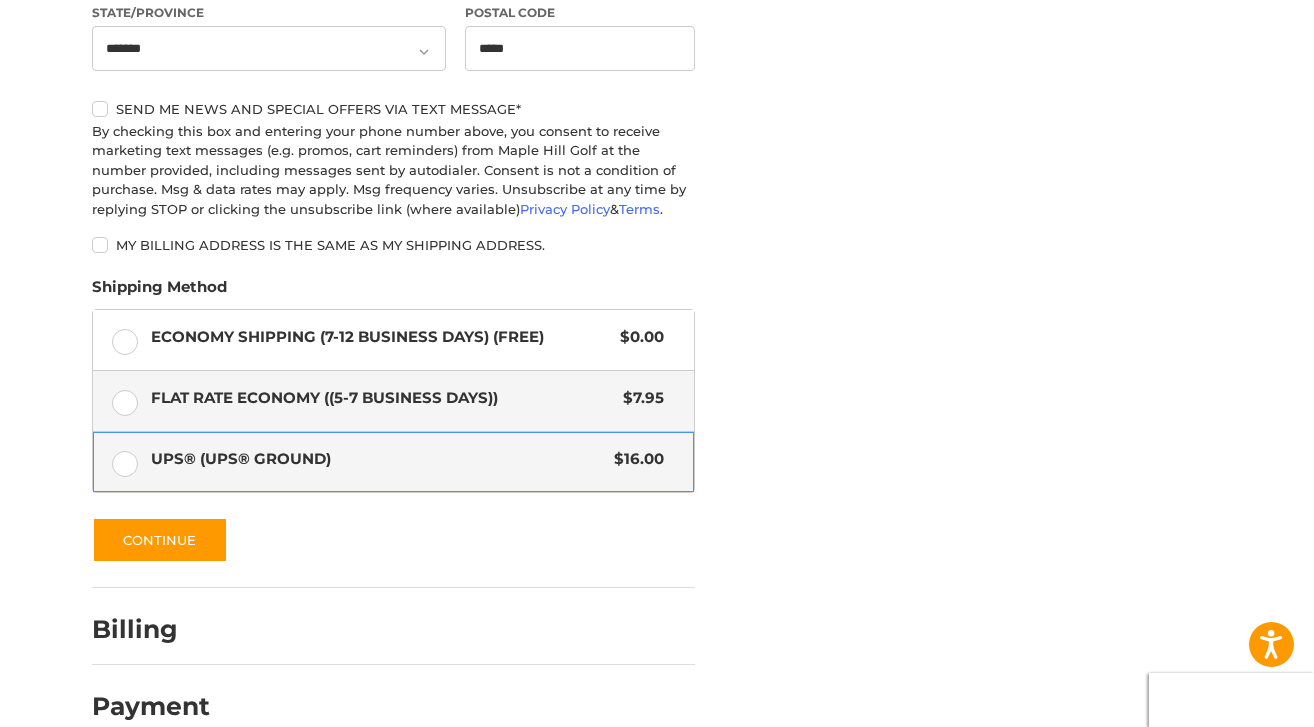 scroll, scrollTop: 937, scrollLeft: 0, axis: vertical 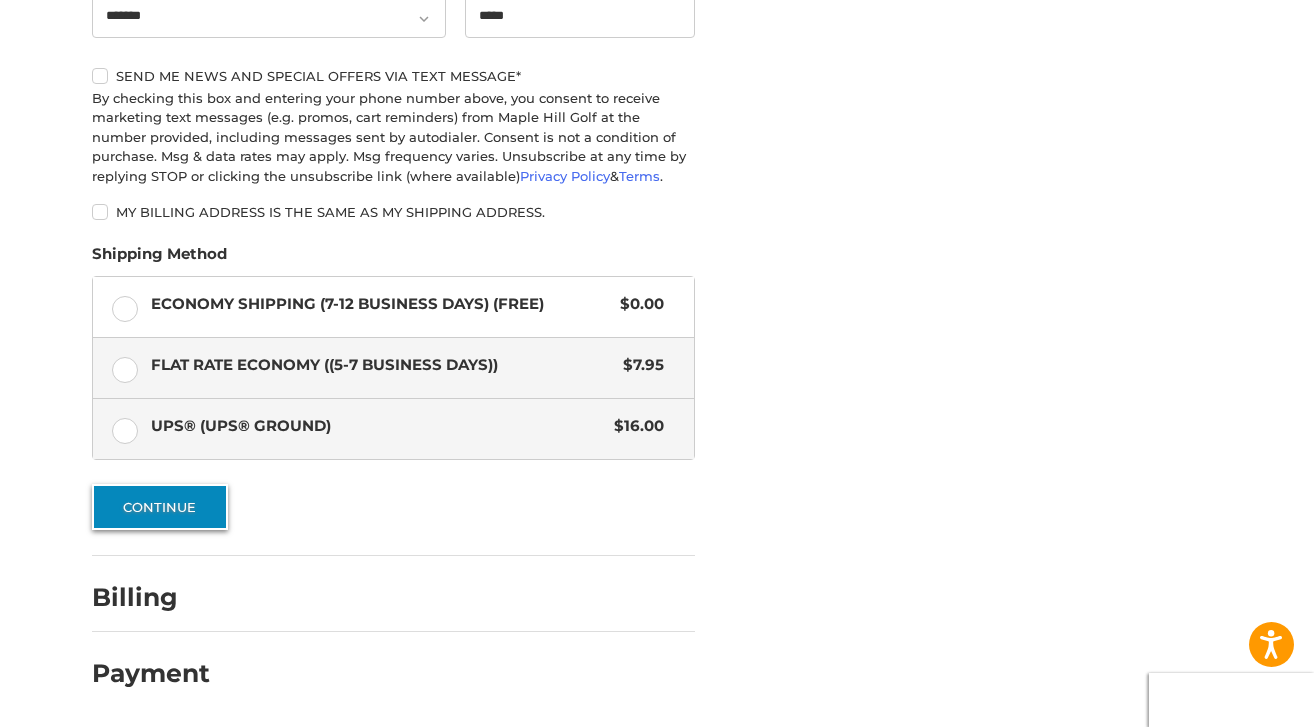 click on "Continue" at bounding box center (160, 507) 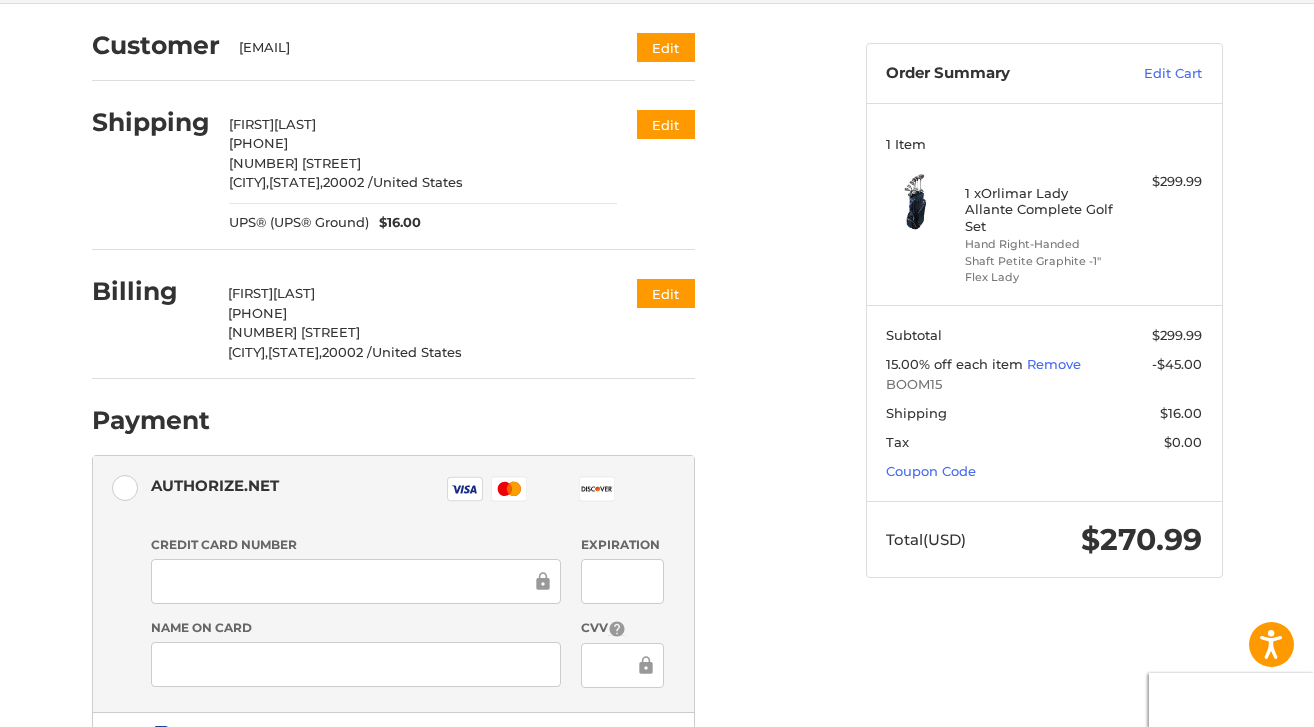 scroll, scrollTop: 120, scrollLeft: 0, axis: vertical 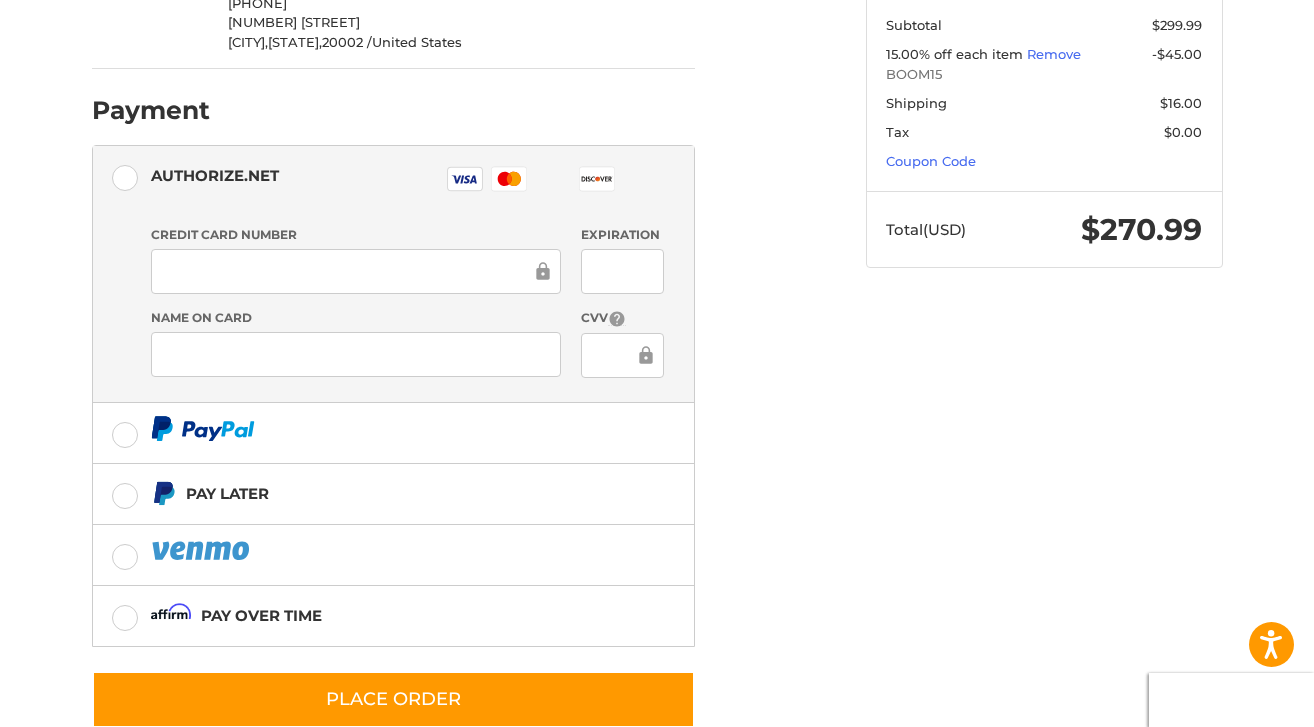 click on "Customer dbelopotosky@gmail.com Edit Shipping Danielle  Belopotosky   19172157956 118 10th St NE  Washington,  District of Columbia,  20002 /  United States  UPS® (UPS® Ground) $16.00 Edit Billing Danielle  Belopotosky   19172157956 118 10th St NE  Washington,  District of Columbia,  20002 /  United States  Edit Payment Payment Methods Authorize.net Authorize.net Visa Master Amex Discover Diners Club JCB Credit card Credit Card Number Expiration Name on Card CVV Pay Later Pay over time Redeemable Payments Coupon Code Place Order Order Summary Edit Cart 1 Item 1 x  Orlimar Lady Allante Complete Golf Set Hand Right-Handed Shaft Petite Graphite -1" Flex Lady $299.99 Subtotal    $299.99 15.00% off each item    Remove -$45.00 BOOM15 Shipping    $16.00 Tax    $0.00 Coupon Code Total  (USD)    $270.99" at bounding box center [657, 232] 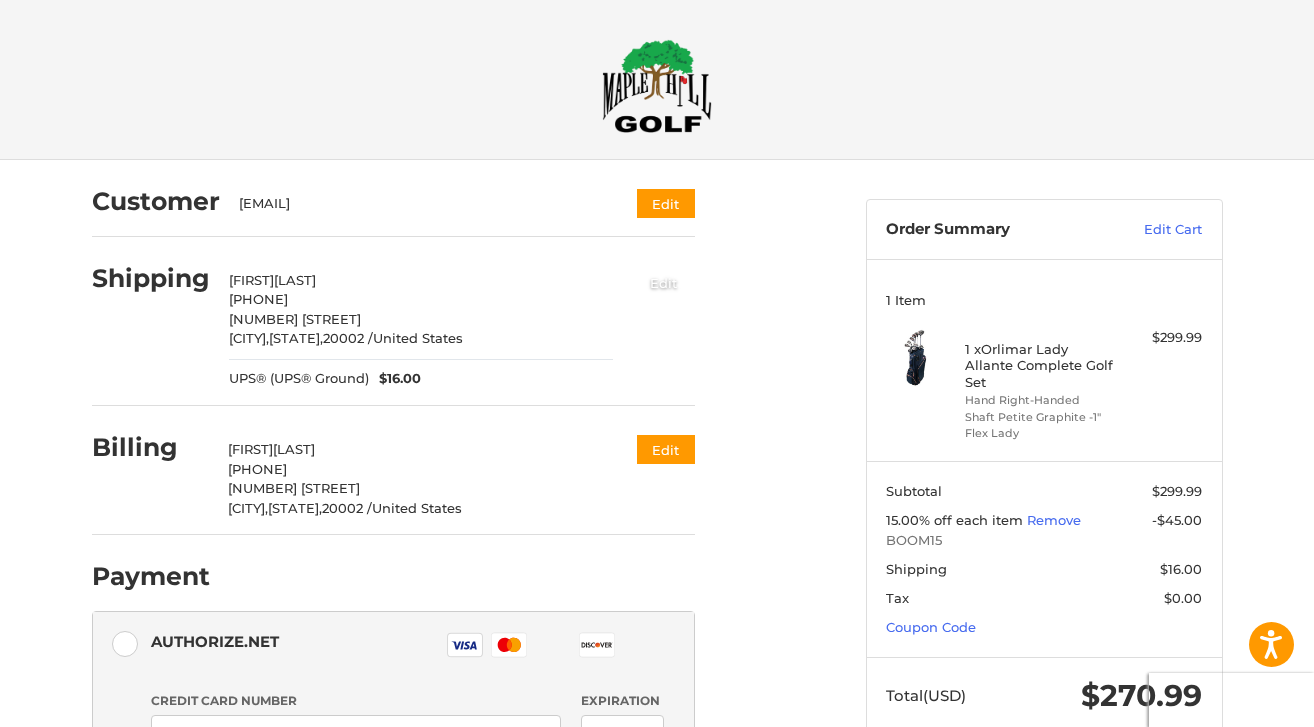 click on "Edit" at bounding box center [664, 282] 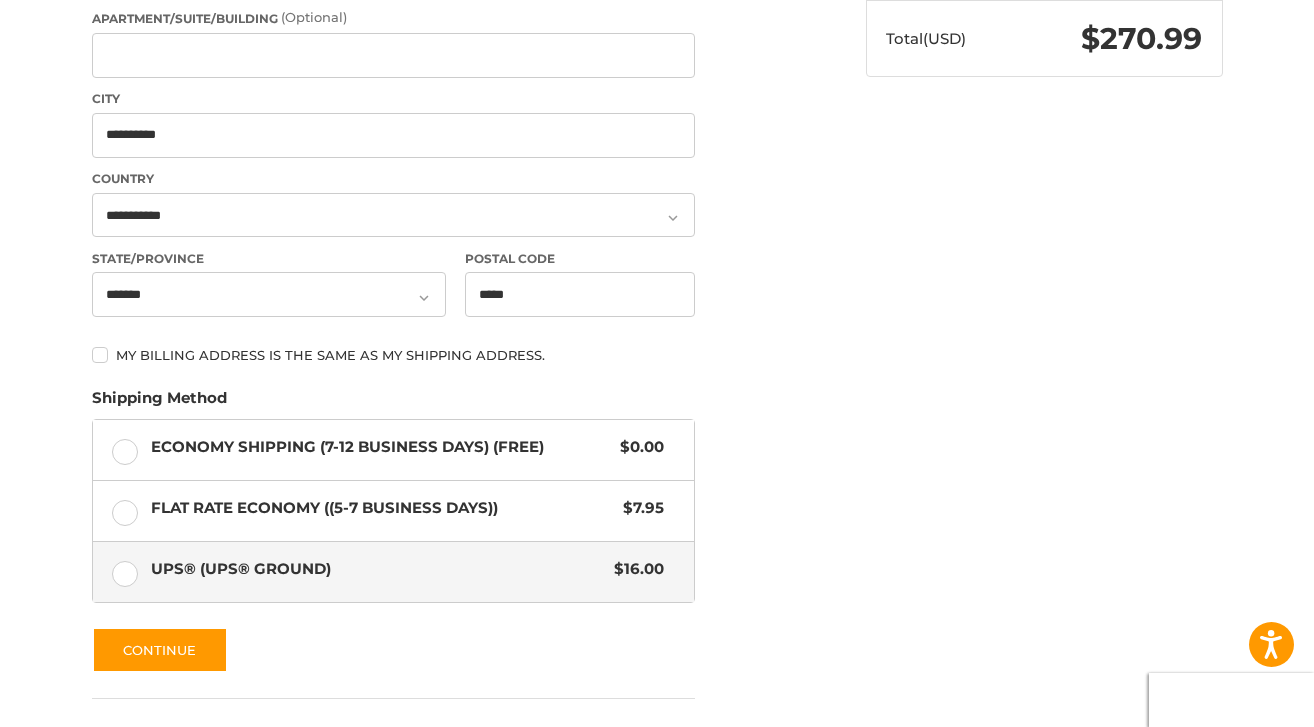 scroll, scrollTop: 803, scrollLeft: 0, axis: vertical 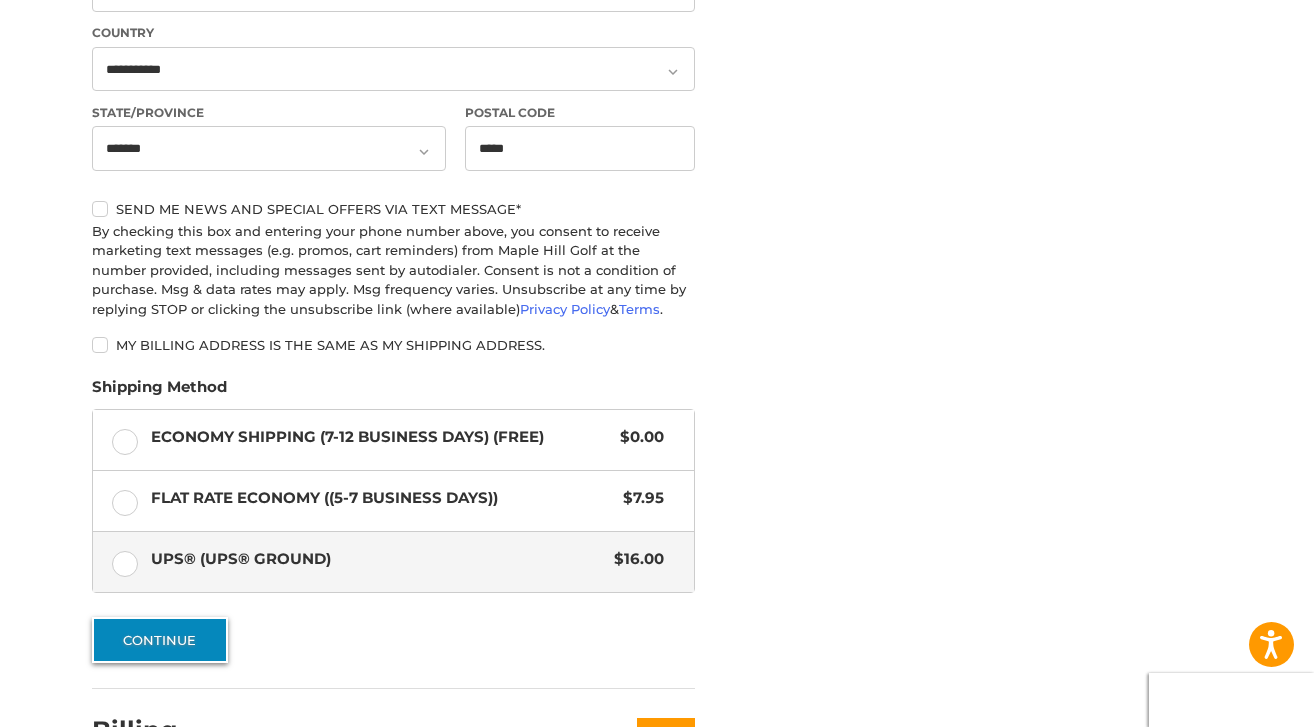 click on "Continue" at bounding box center (160, 640) 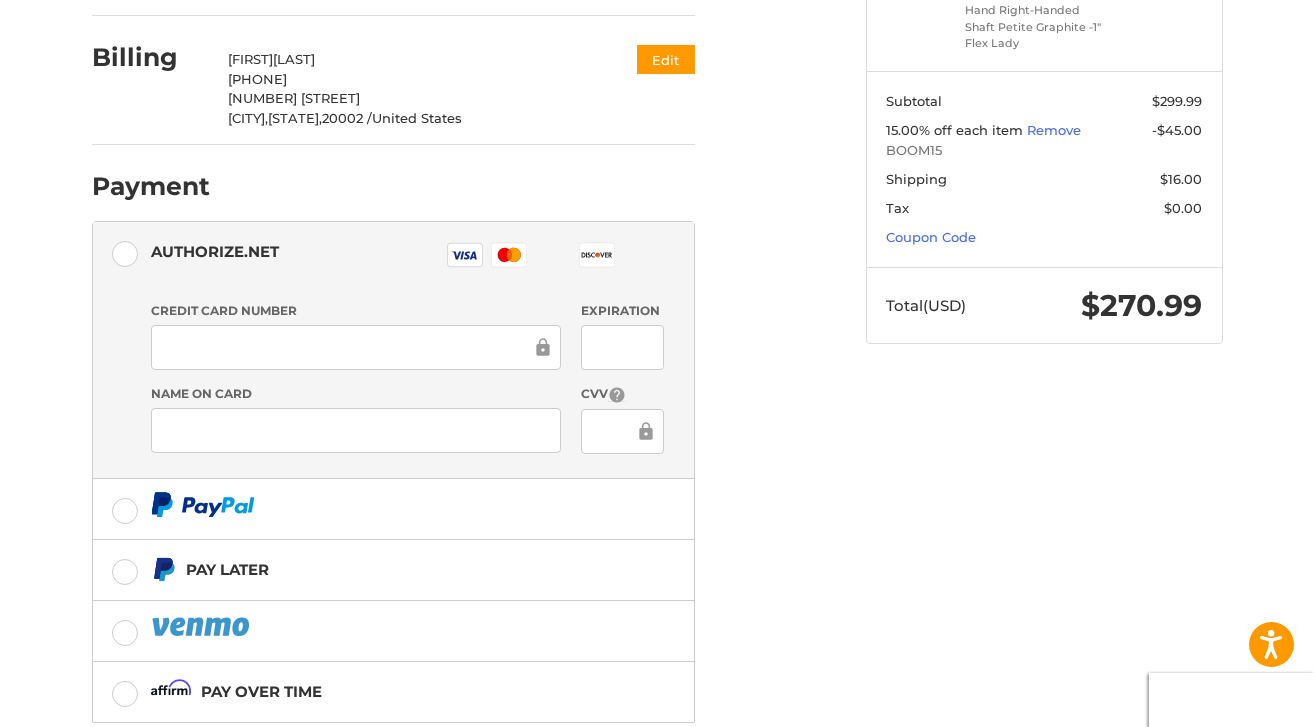 scroll, scrollTop: 0, scrollLeft: 0, axis: both 